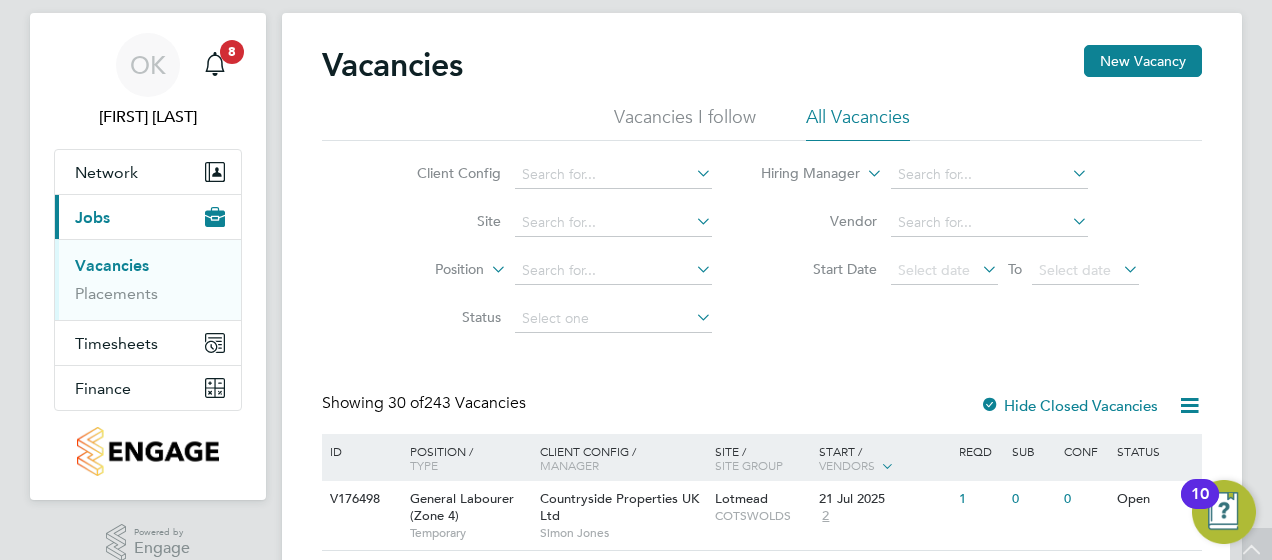 scroll, scrollTop: 0, scrollLeft: 0, axis: both 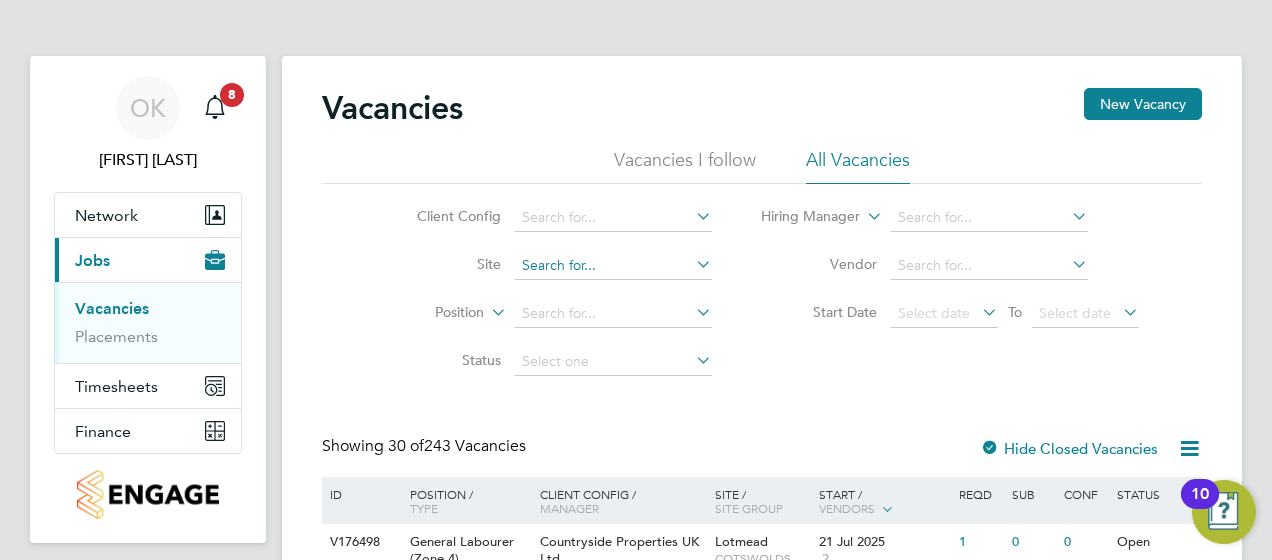 click 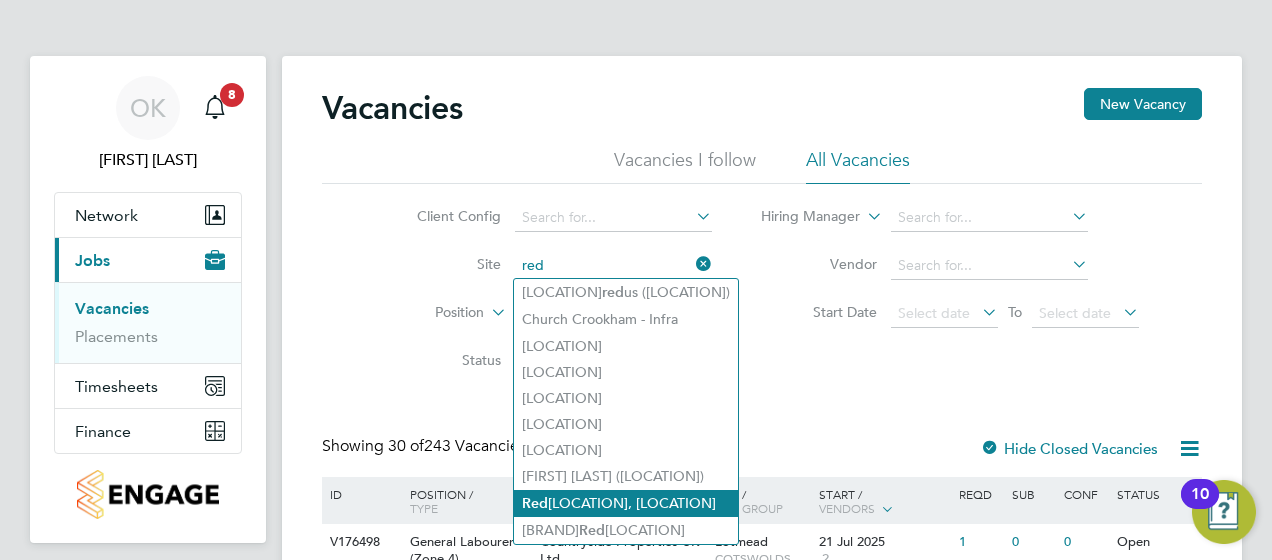 click on "[LOCATION], [LOCATION]" 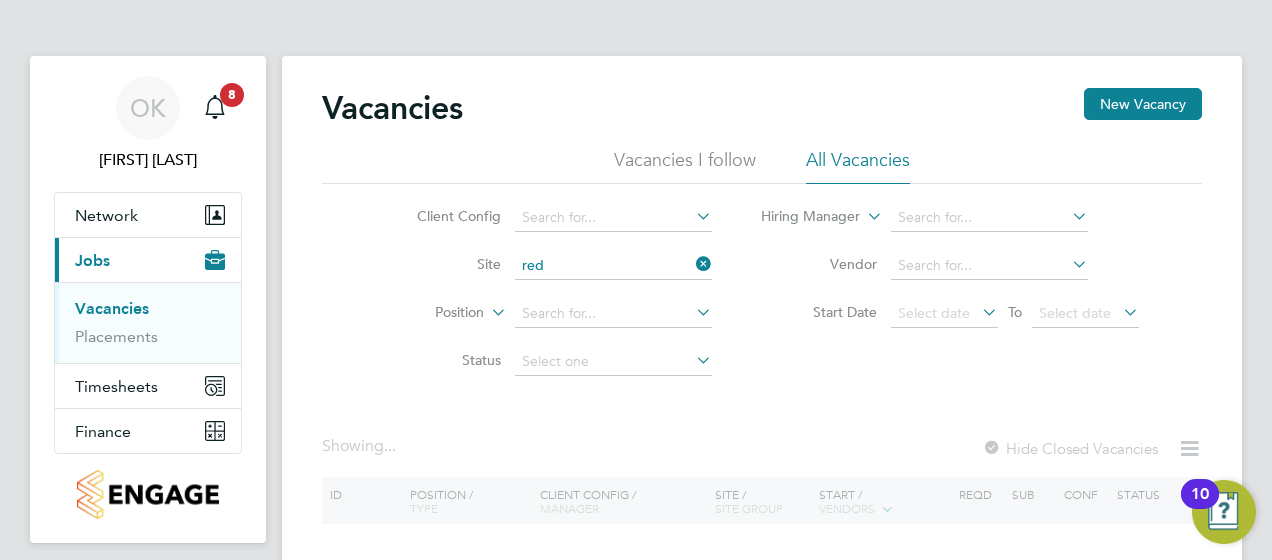 type on "[LOCATION], [LOCATION]" 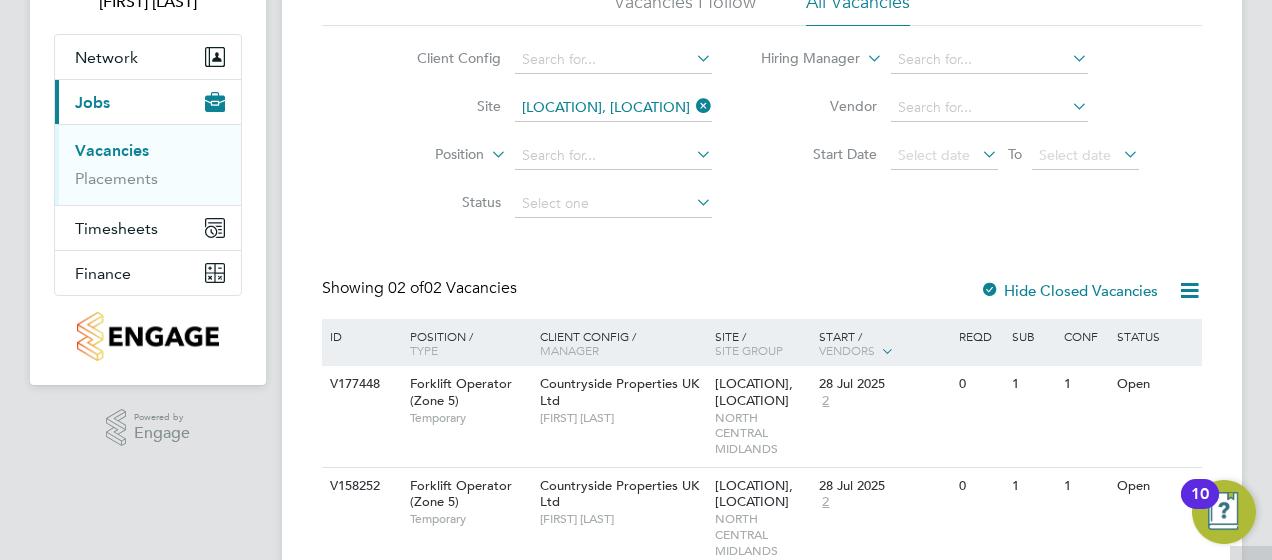 scroll, scrollTop: 204, scrollLeft: 0, axis: vertical 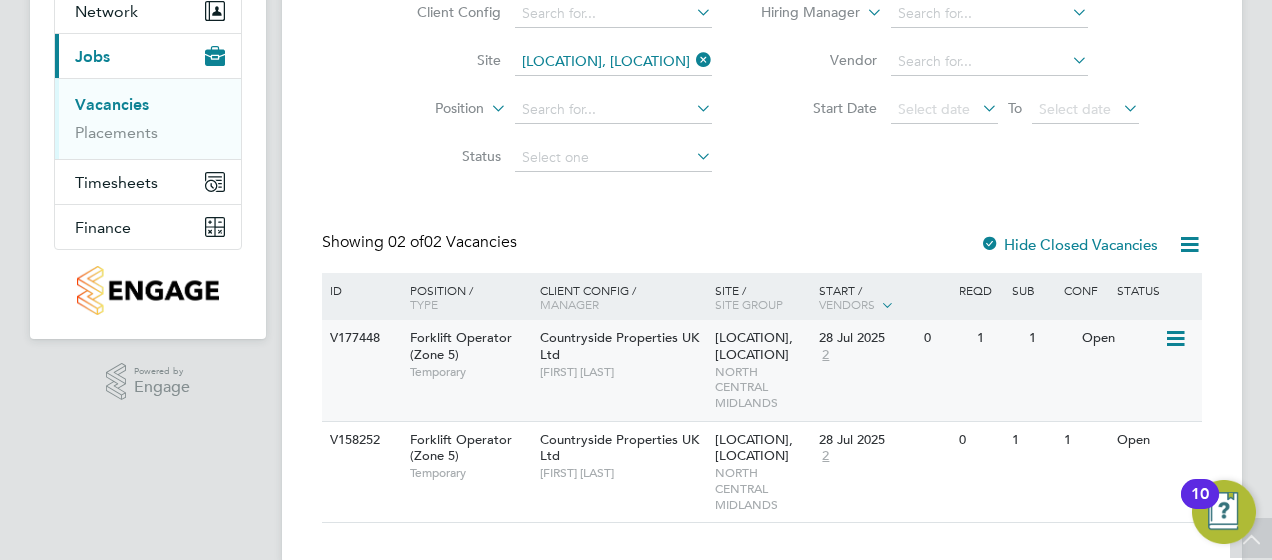 click on "[DATE] [NUMBER]" 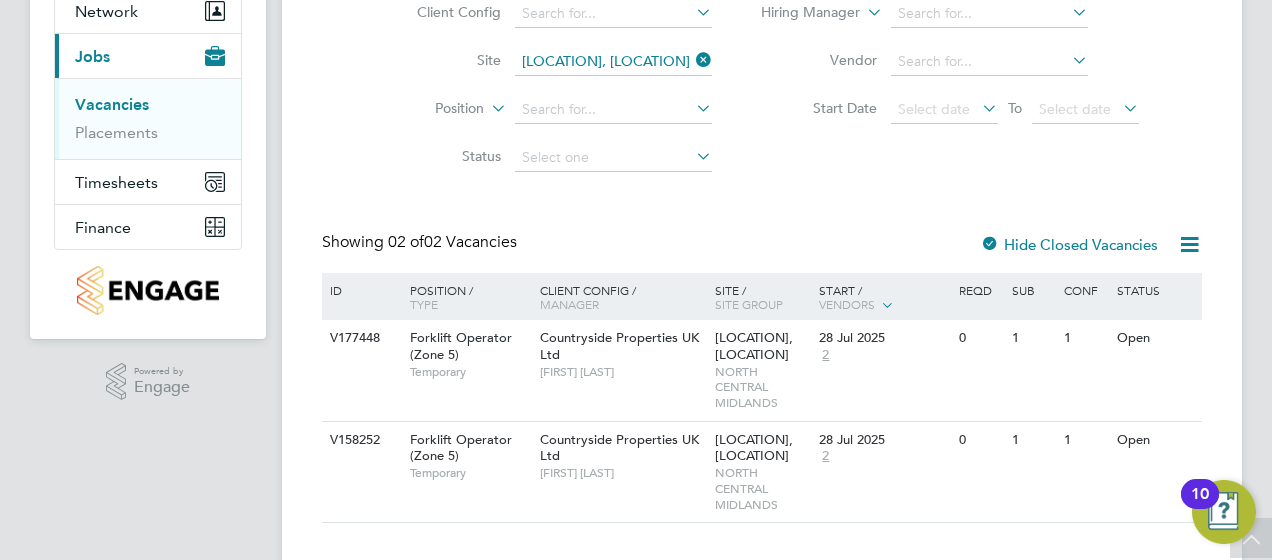 click on "Vacancies New Vacancy Vacancies I follow All Vacancies Client Config     Site   Redhill, Telford   Position     Status   Hiring Manager     Vendor   Start Date
Select date
To
Select date
Showing   02 of  02 Vacancies Hide Closed Vacancies ID  Position / Type   Client Config / Manager Site / Site Group Start / Vendors   Reqd Sub Conf Status V177448 Forklift Operator (Zone 5)   Temporary Countryside Properties UK Ltd   Neil McDowall Redhill, Telford   NORTH CENTRAL MIDLANDS 28 Jul 2025 2 0 1 1 Open V158252 Forklift Operator (Zone 5)   Temporary Countryside Properties UK Ltd   Reuben Perry Redhill, Telford   NORTH CENTRAL MIDLANDS 28 Jul 2025 2 0 1 1 Open Show  30  more" 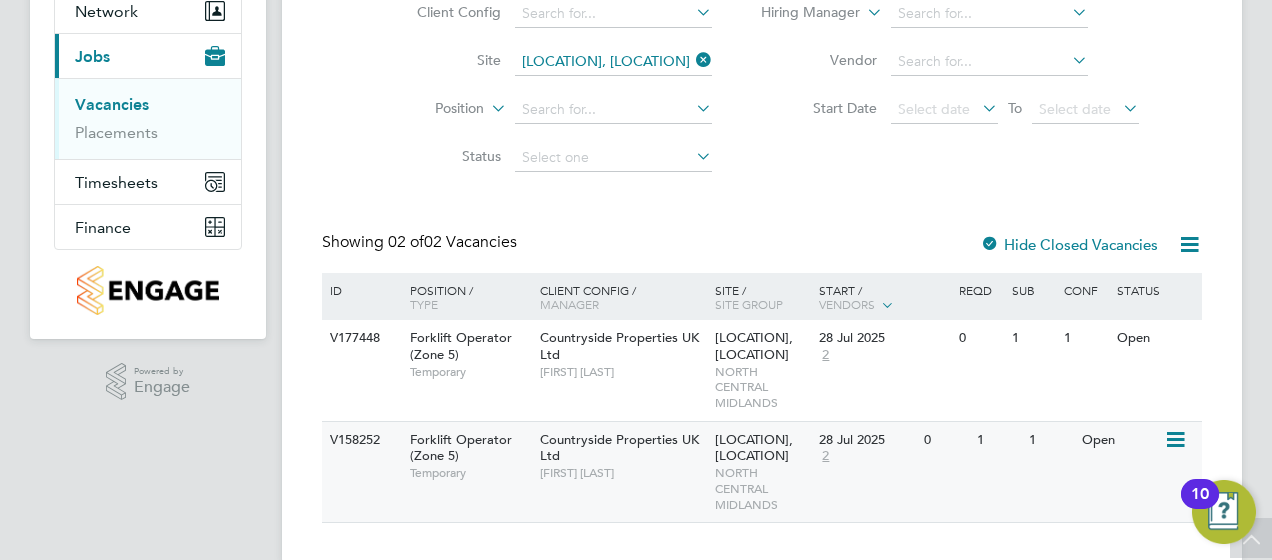 click on "2" 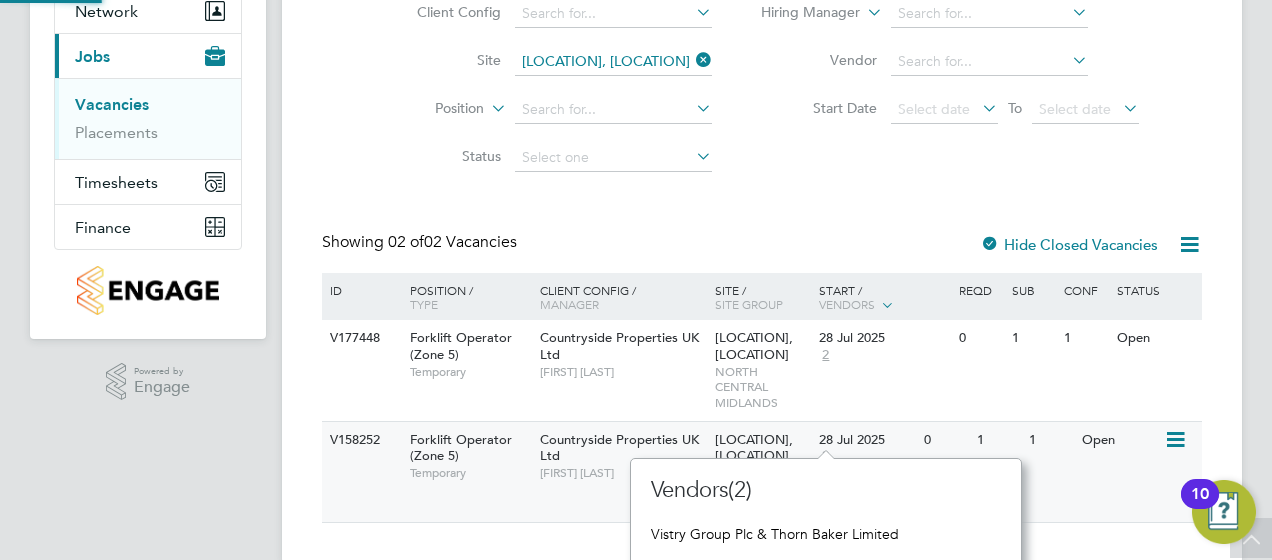 scroll, scrollTop: 11, scrollLeft: 10, axis: both 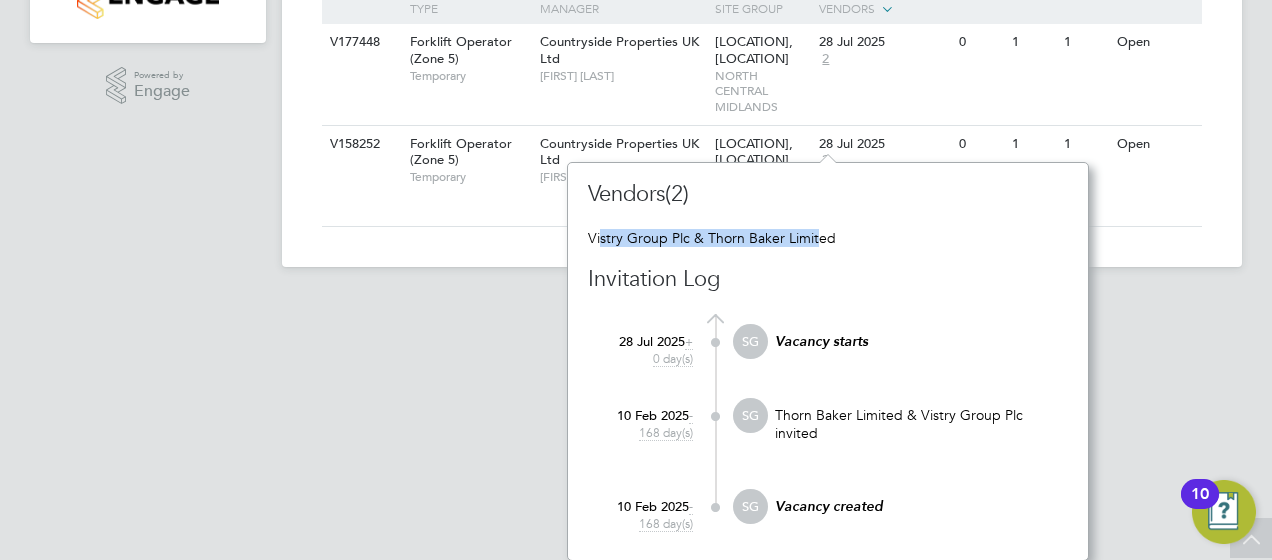 drag, startPoint x: 602, startPoint y: 242, endPoint x: 825, endPoint y: 232, distance: 223.2241 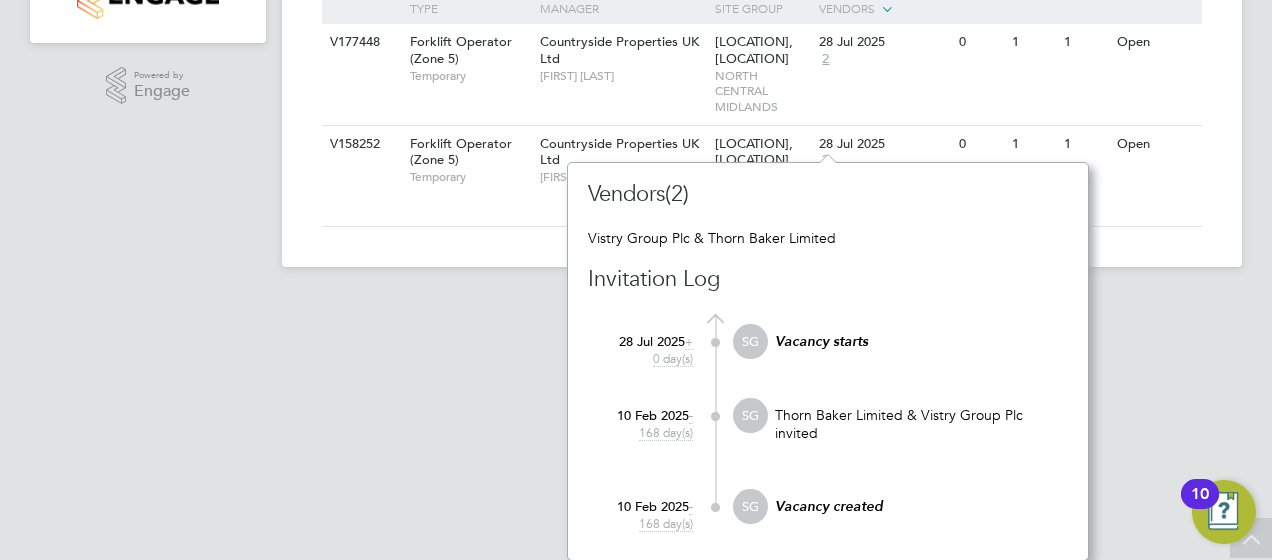 drag, startPoint x: 825, startPoint y: 232, endPoint x: 864, endPoint y: 238, distance: 39.45884 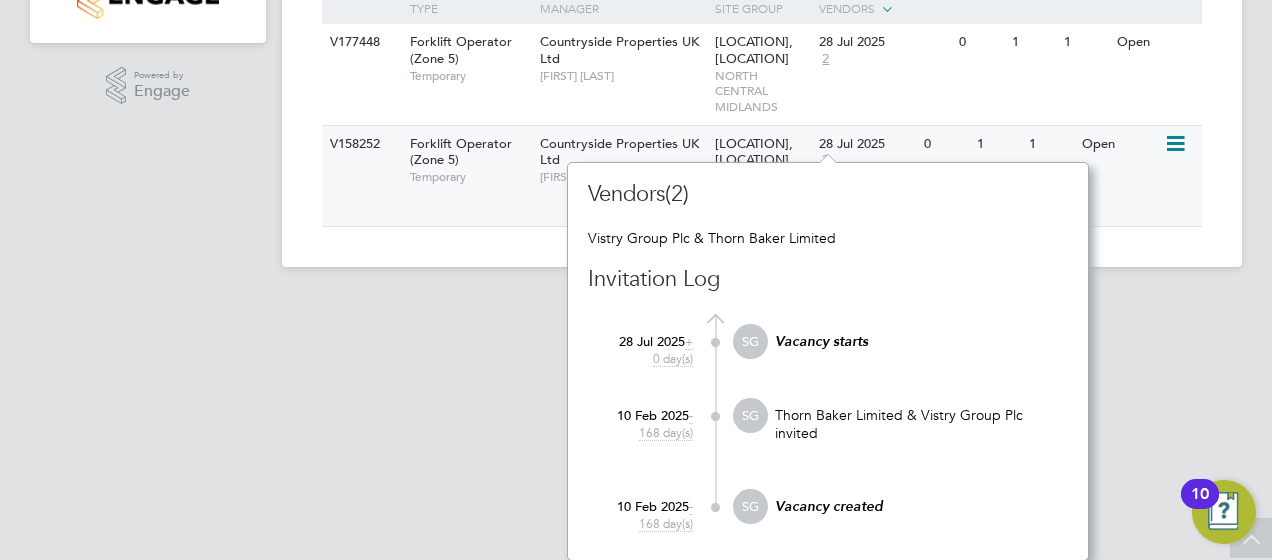 click on "28 Jul 2025" 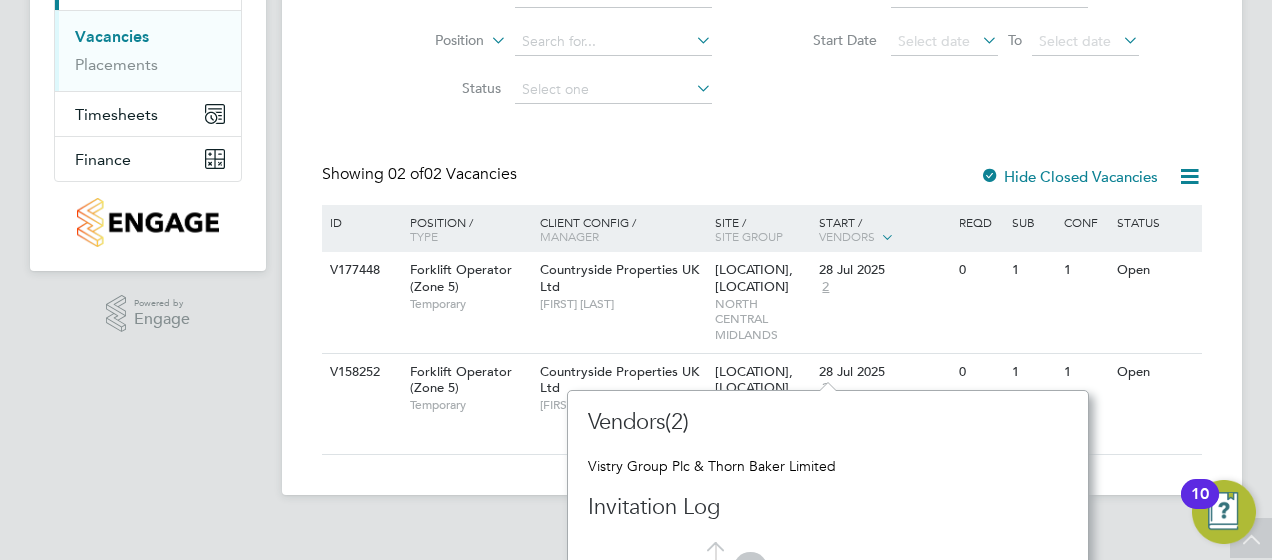 scroll, scrollTop: 0, scrollLeft: 0, axis: both 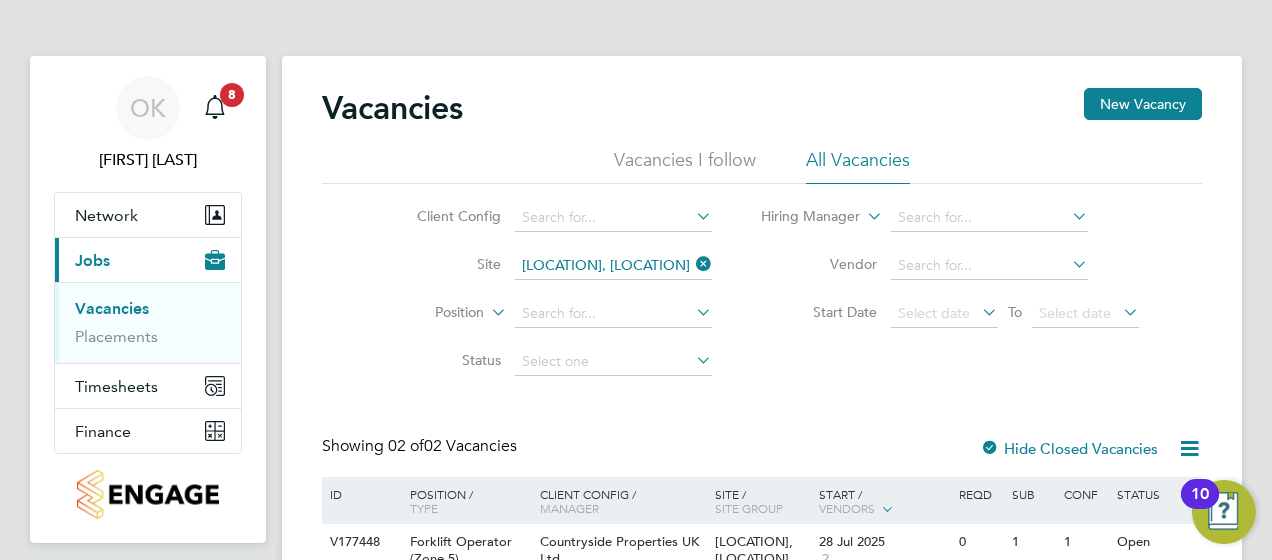 click on "Vacancies New Vacancy" 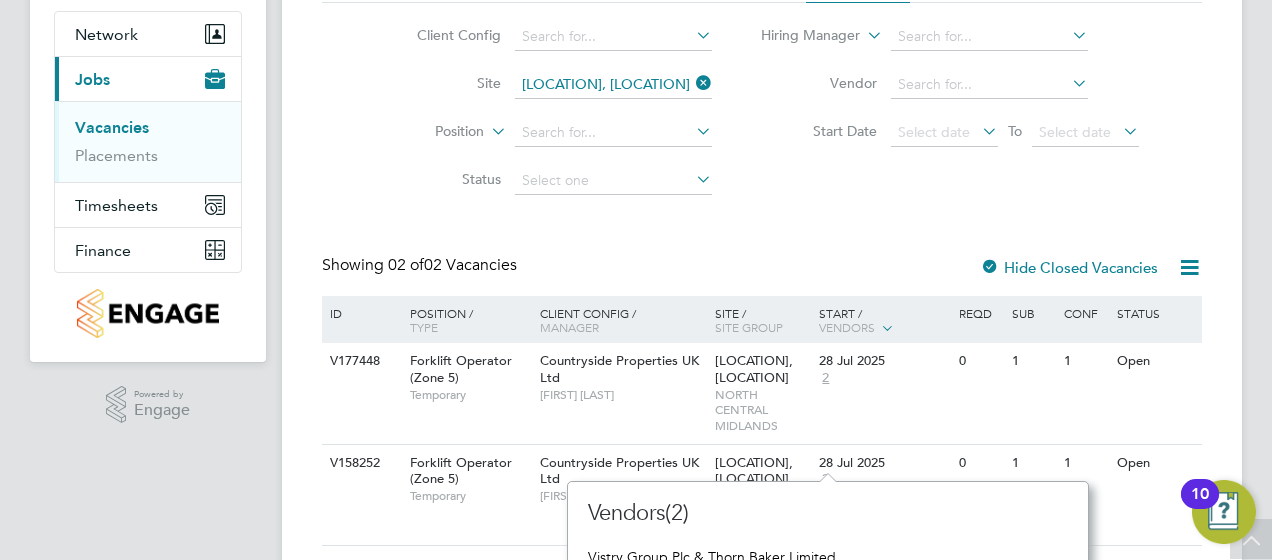 scroll, scrollTop: 0, scrollLeft: 0, axis: both 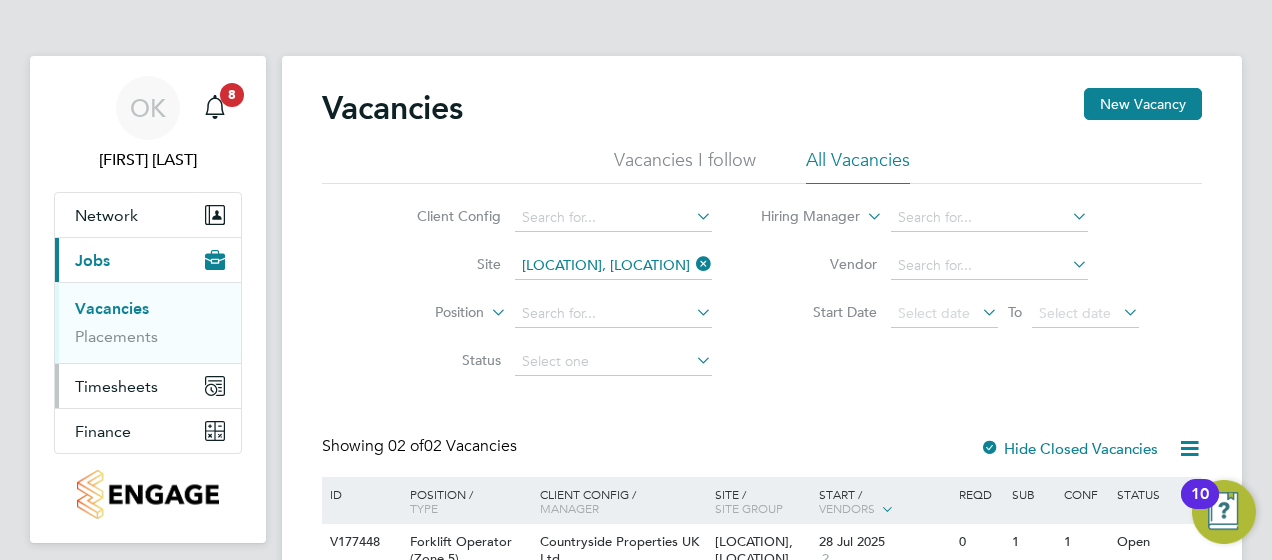 click on "Timesheets" at bounding box center [116, 386] 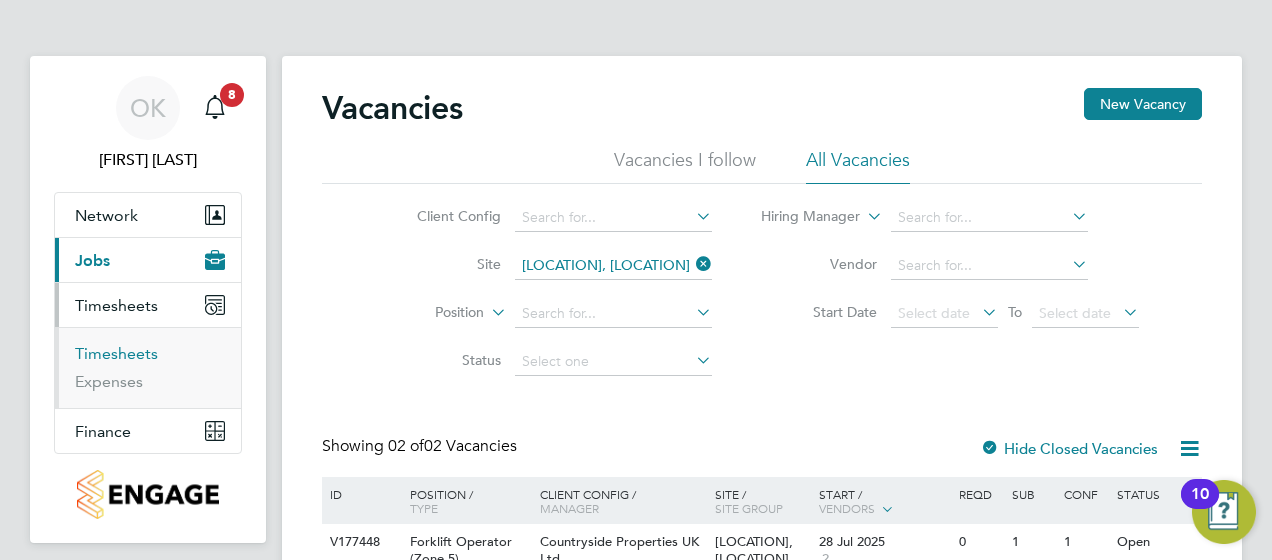 click on "Timesheets" at bounding box center (116, 353) 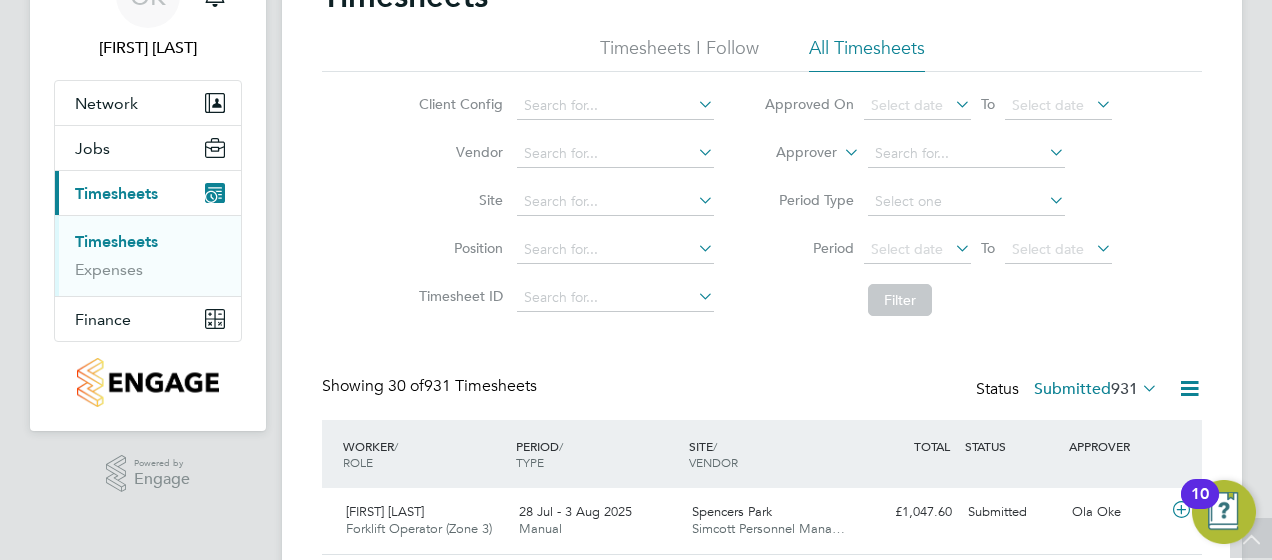 scroll, scrollTop: 200, scrollLeft: 0, axis: vertical 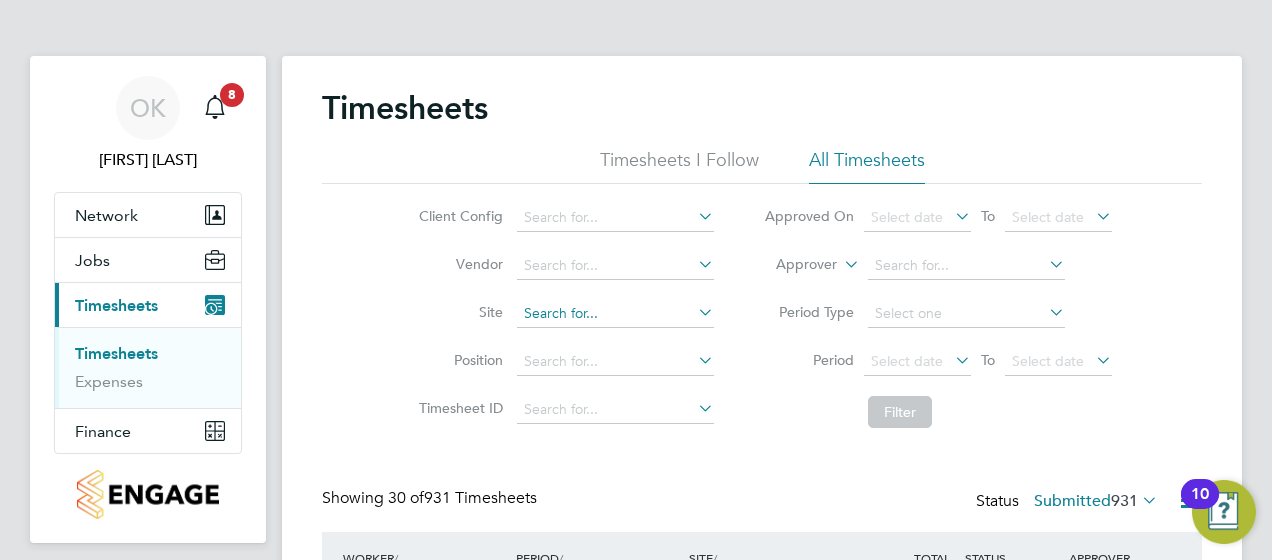 click 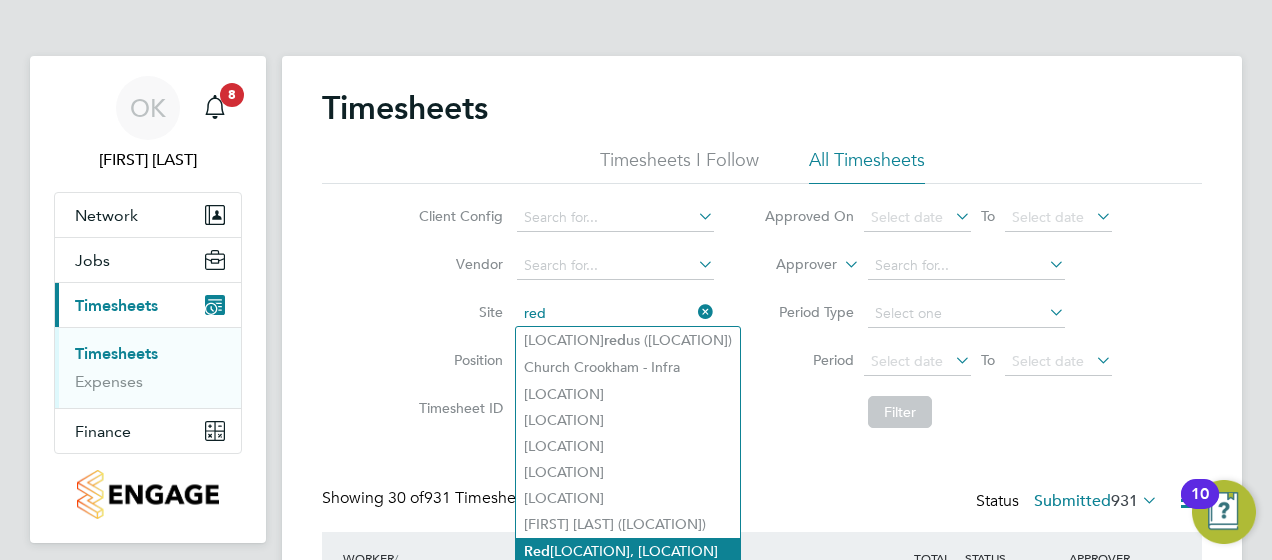 click on "Red hill, Telford" 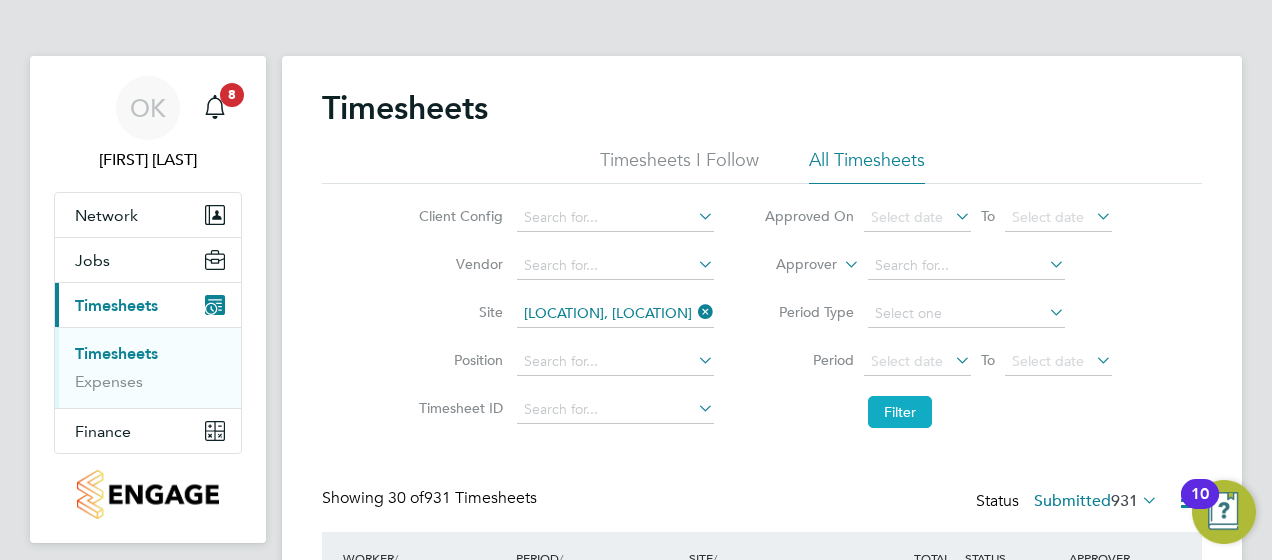 click on "Filter" 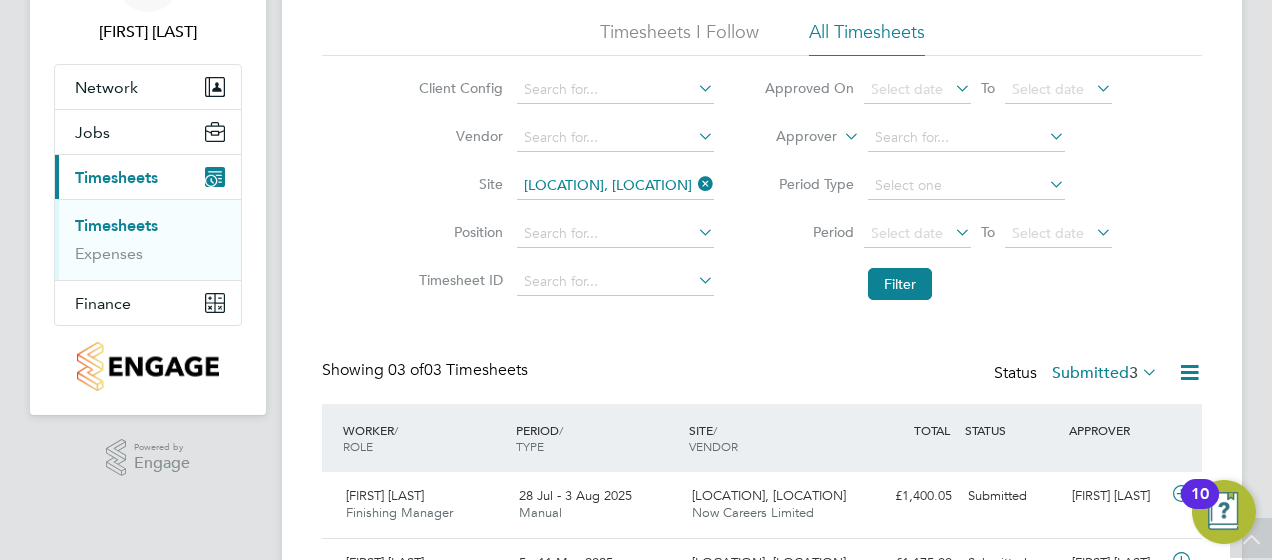 scroll, scrollTop: 110, scrollLeft: 0, axis: vertical 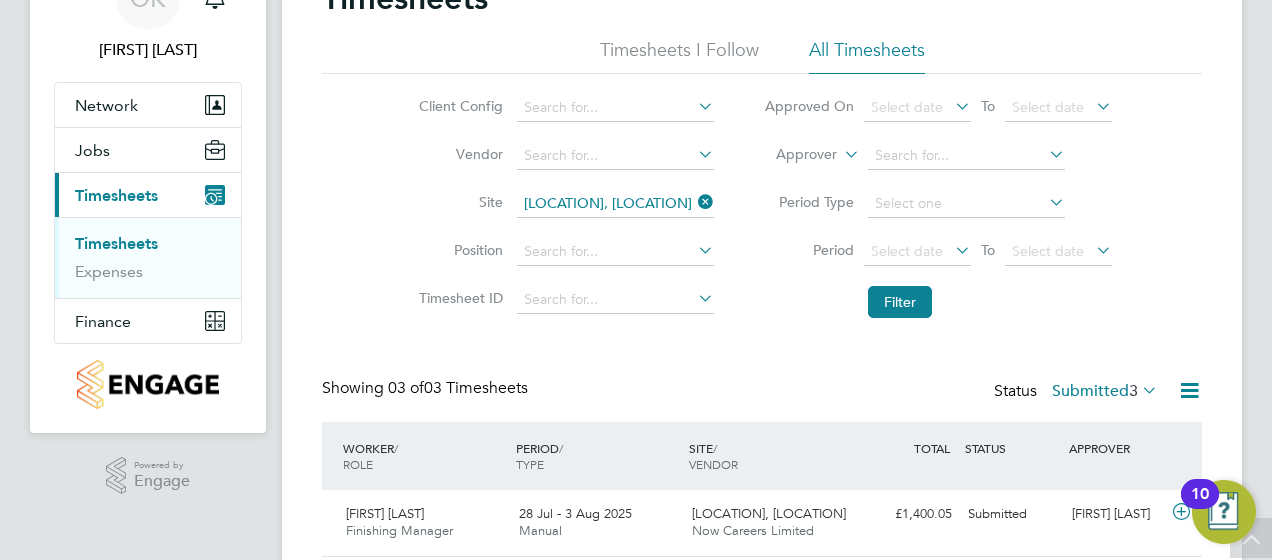 click on "Timesheets   Expenses" at bounding box center (148, 257) 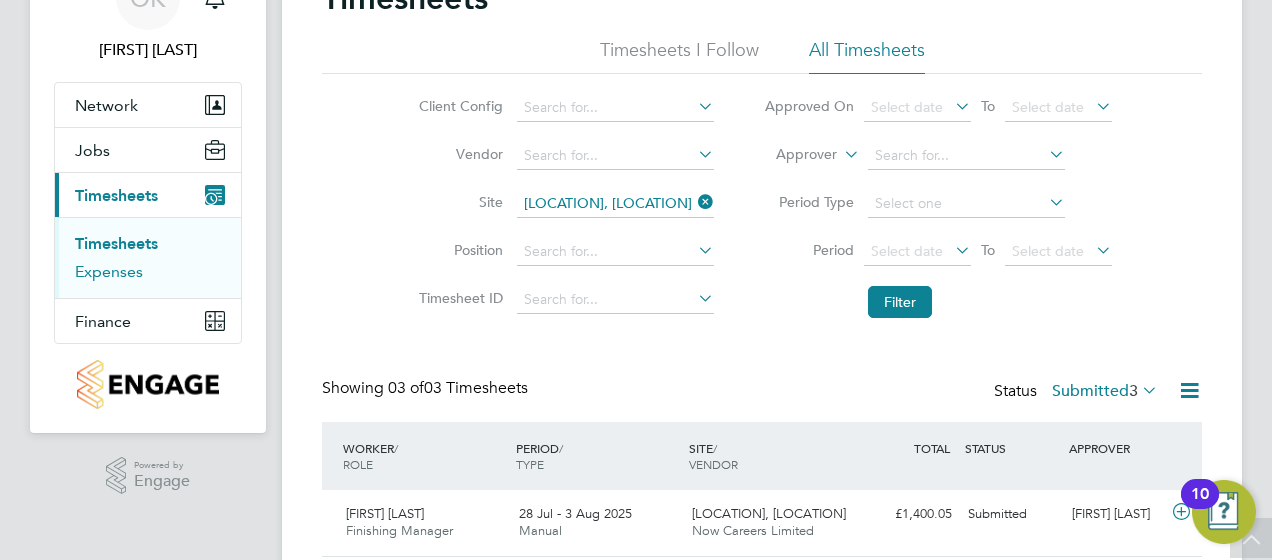 click on "Expenses" at bounding box center (109, 271) 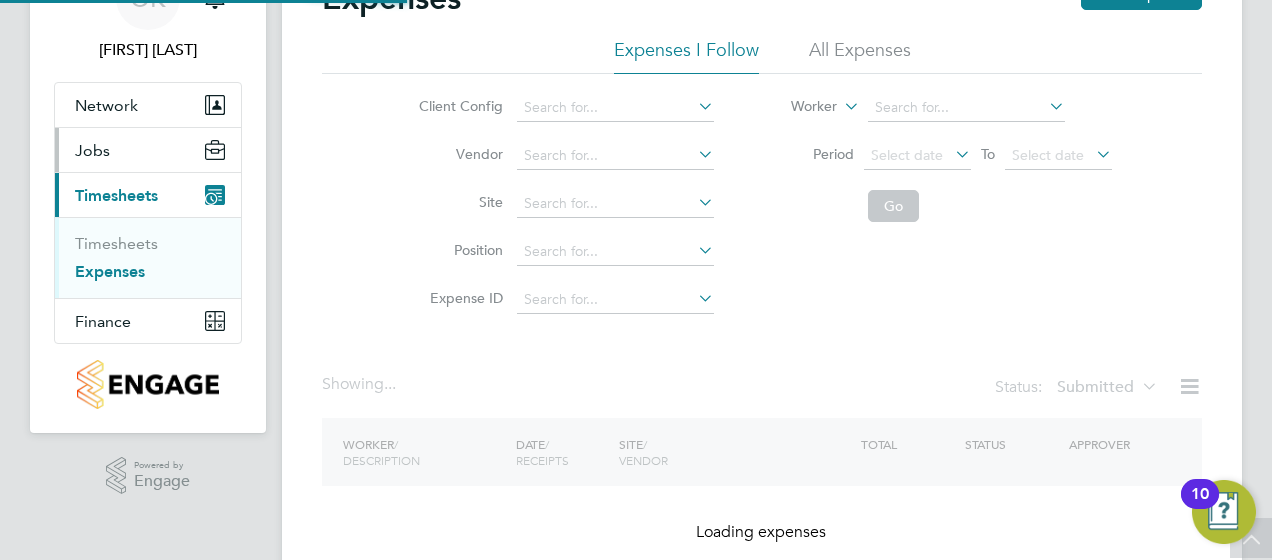 scroll, scrollTop: 0, scrollLeft: 0, axis: both 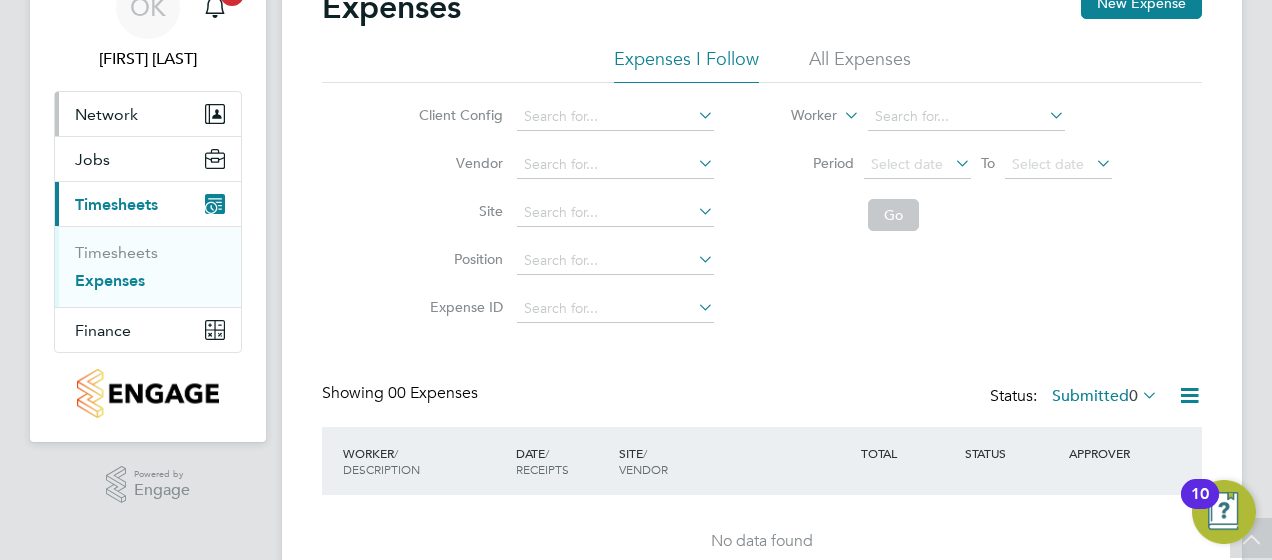 click on "Network" at bounding box center (106, 114) 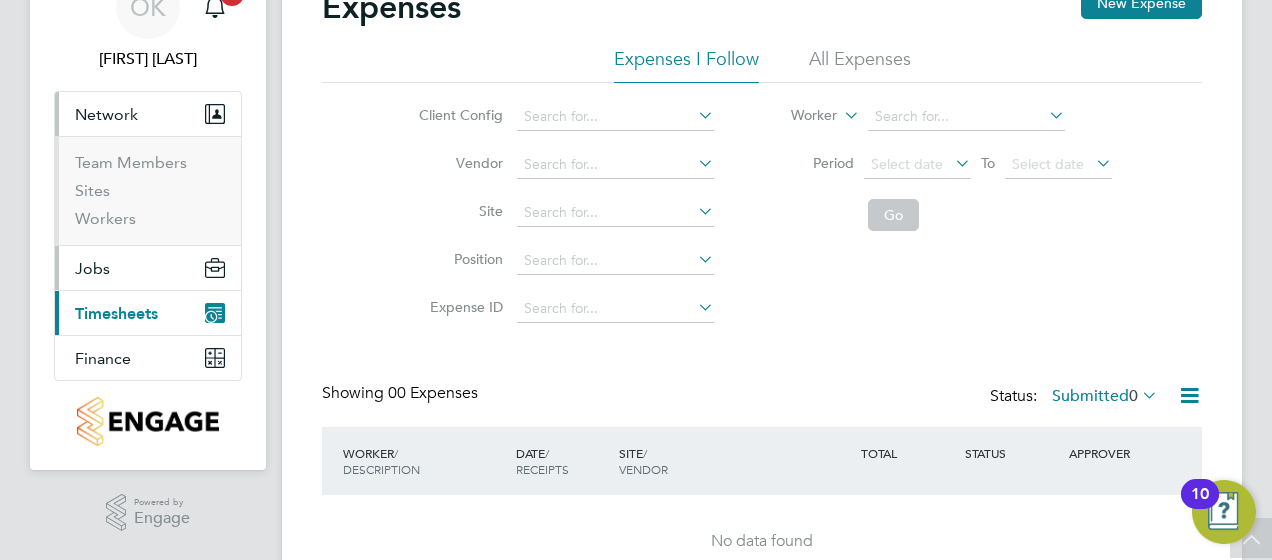 click on "Jobs" at bounding box center (92, 268) 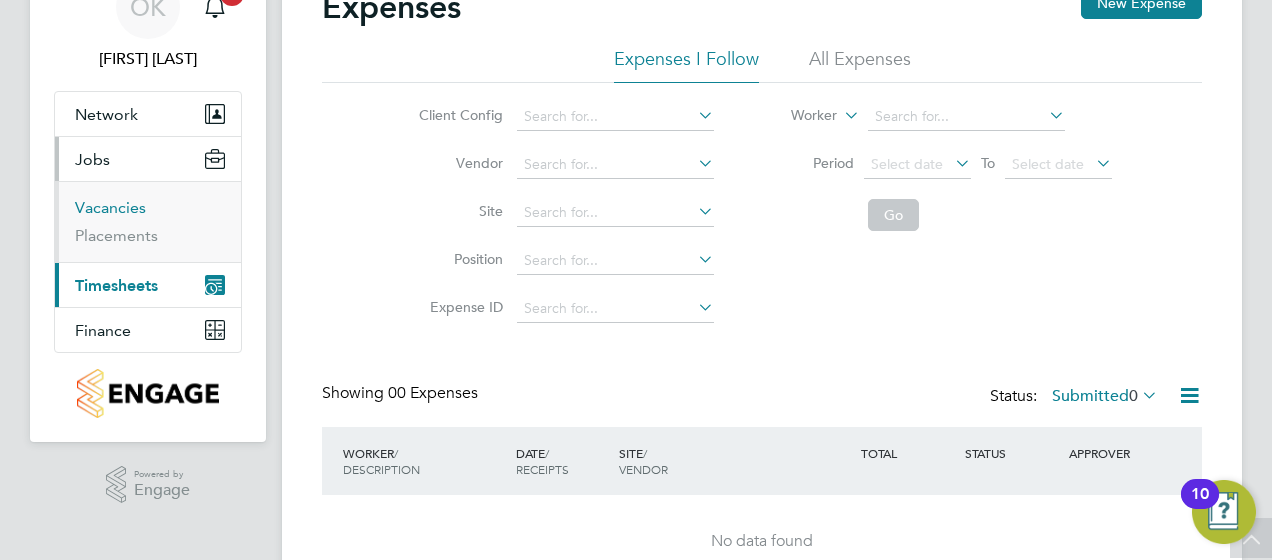click on "Vacancies" at bounding box center [110, 207] 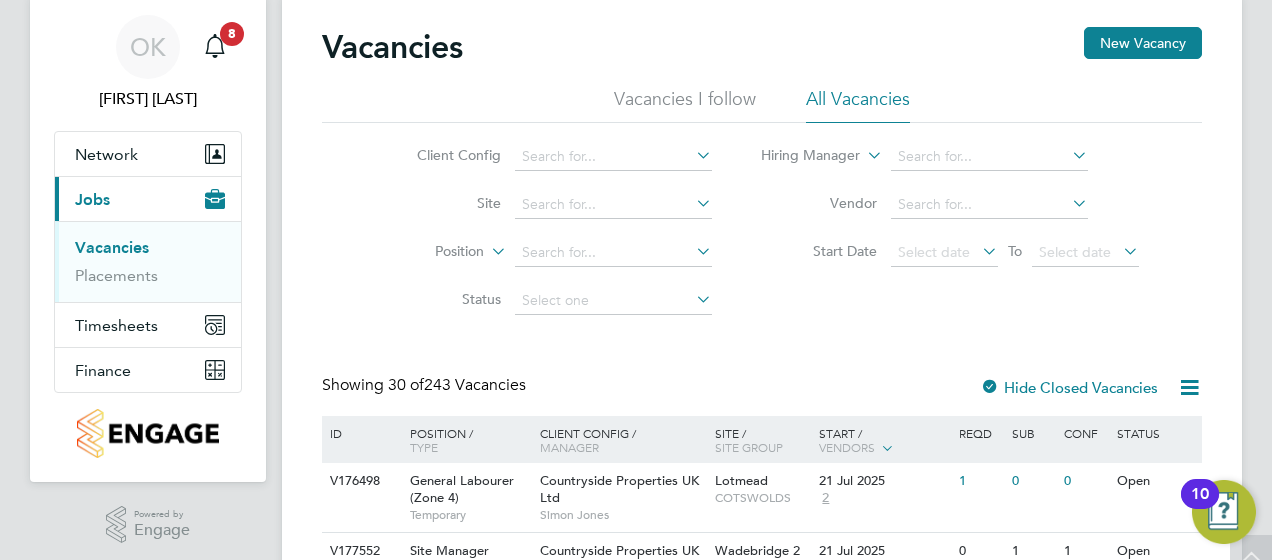 scroll, scrollTop: 0, scrollLeft: 0, axis: both 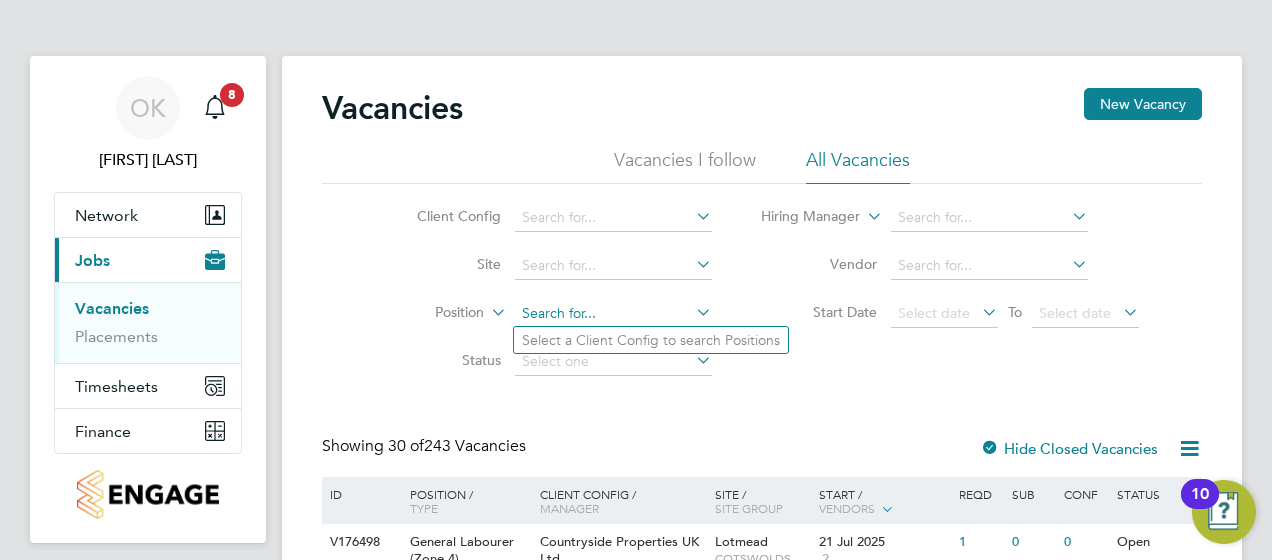 click 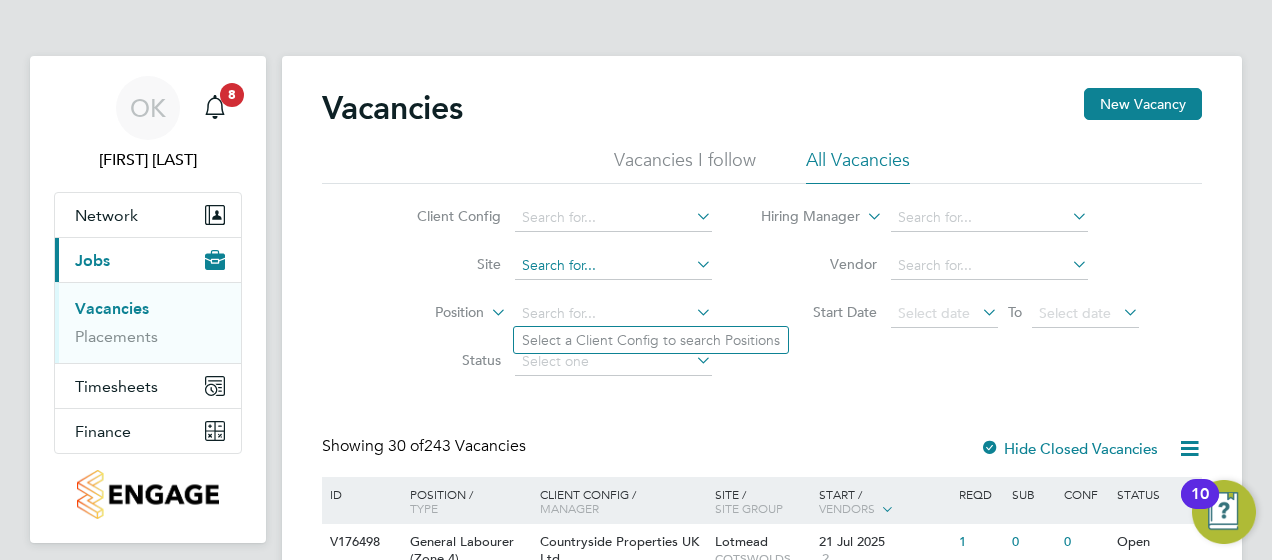 click 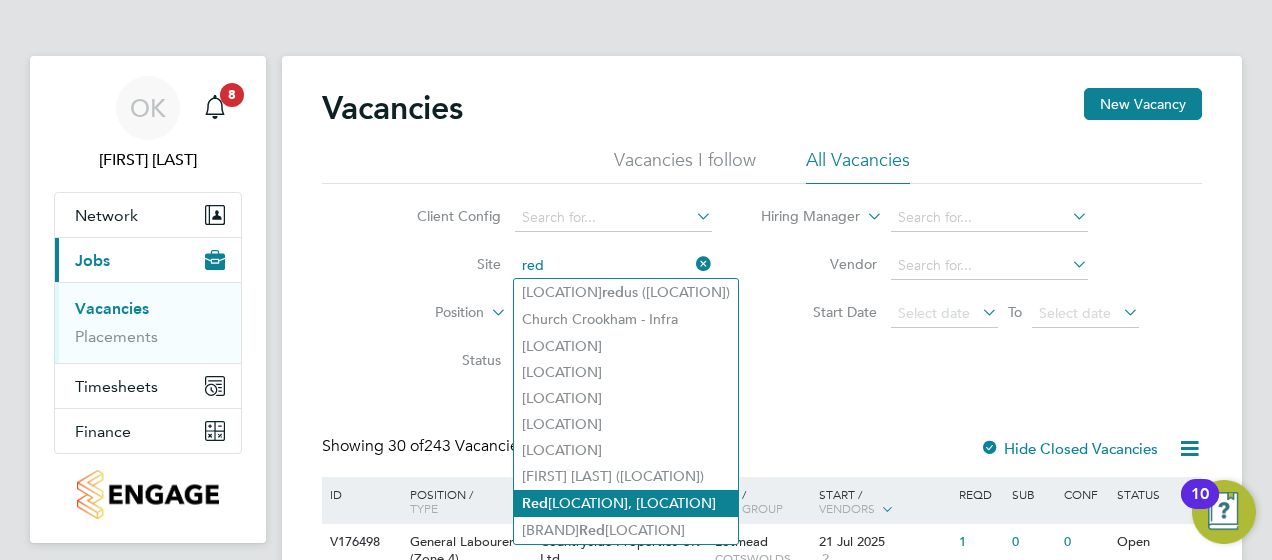 click on "Red hill, Telford" 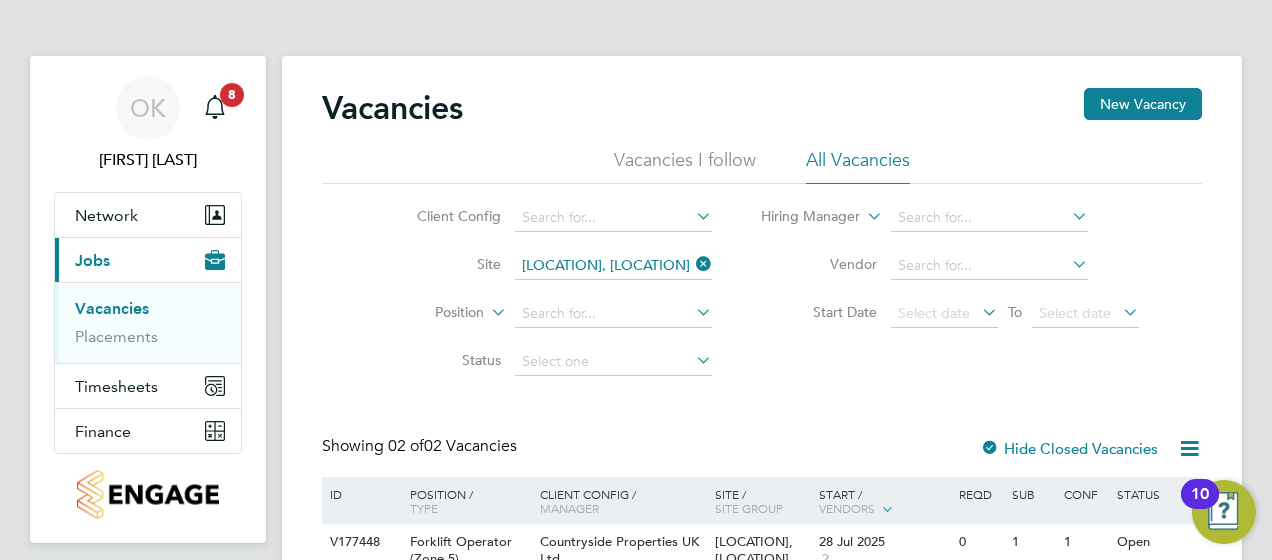 click on "[CITY], [CITY]" 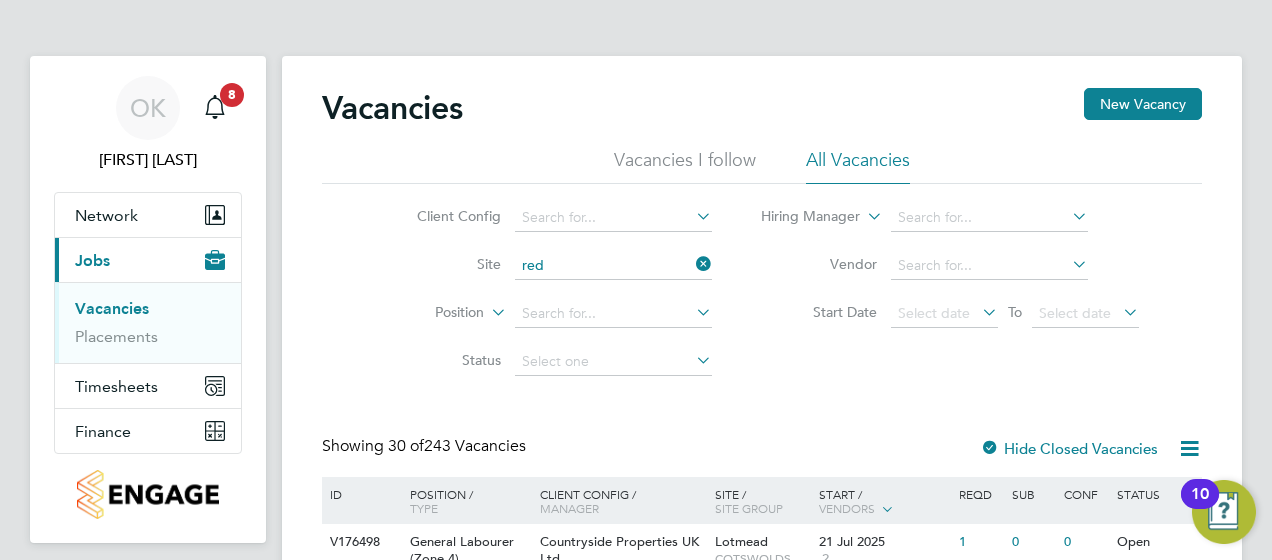 click on "Red hill, Telford" 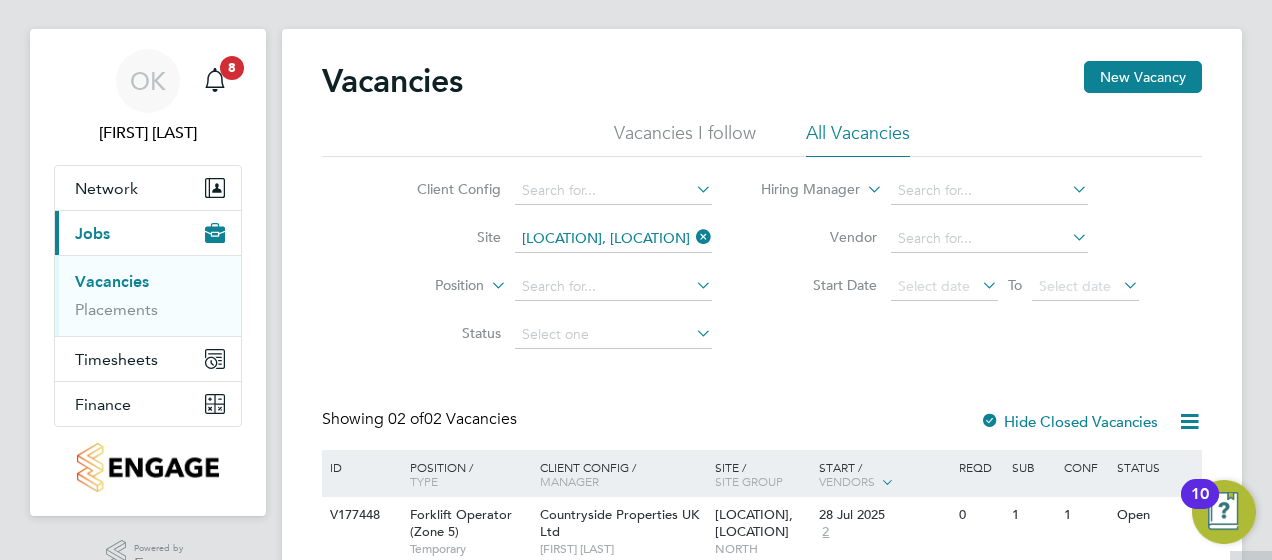scroll, scrollTop: 4, scrollLeft: 0, axis: vertical 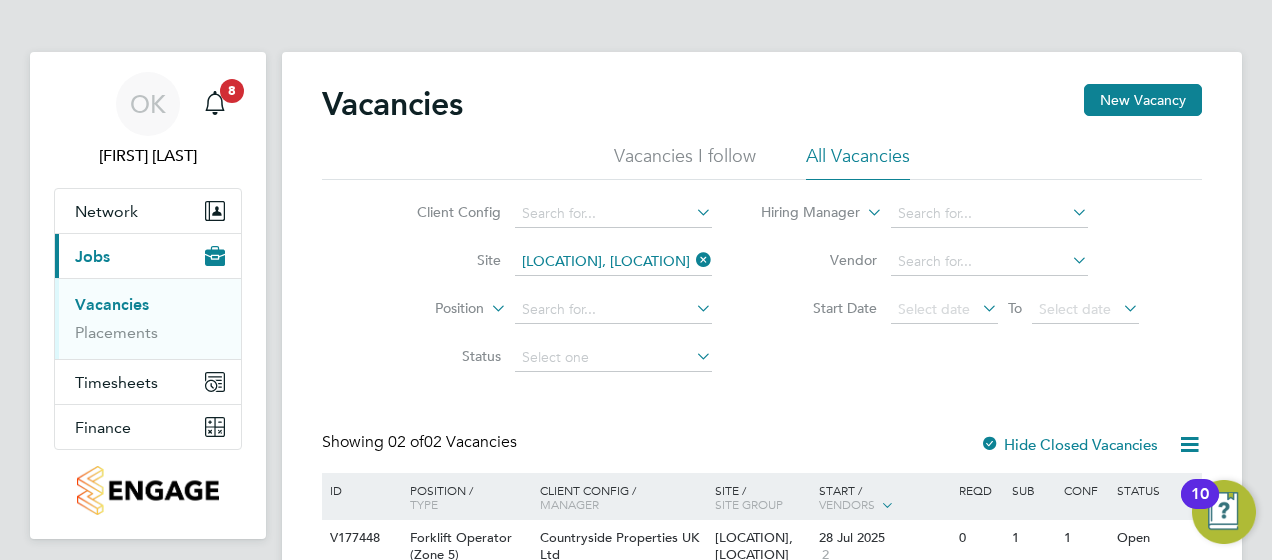 click on "Vacancies I follow" 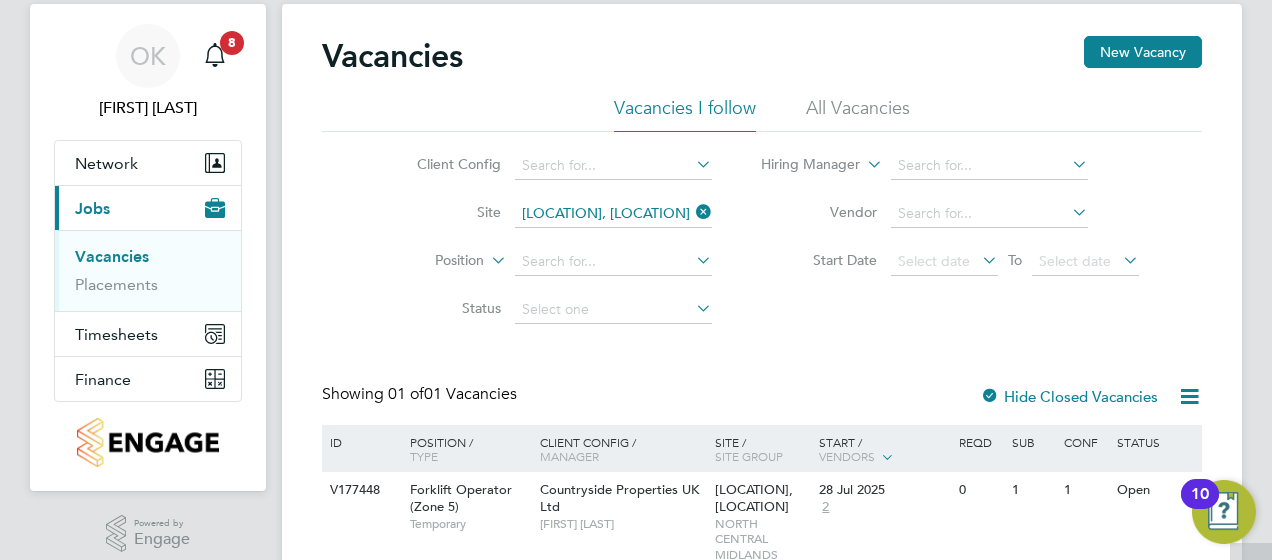 scroll, scrollTop: 0, scrollLeft: 0, axis: both 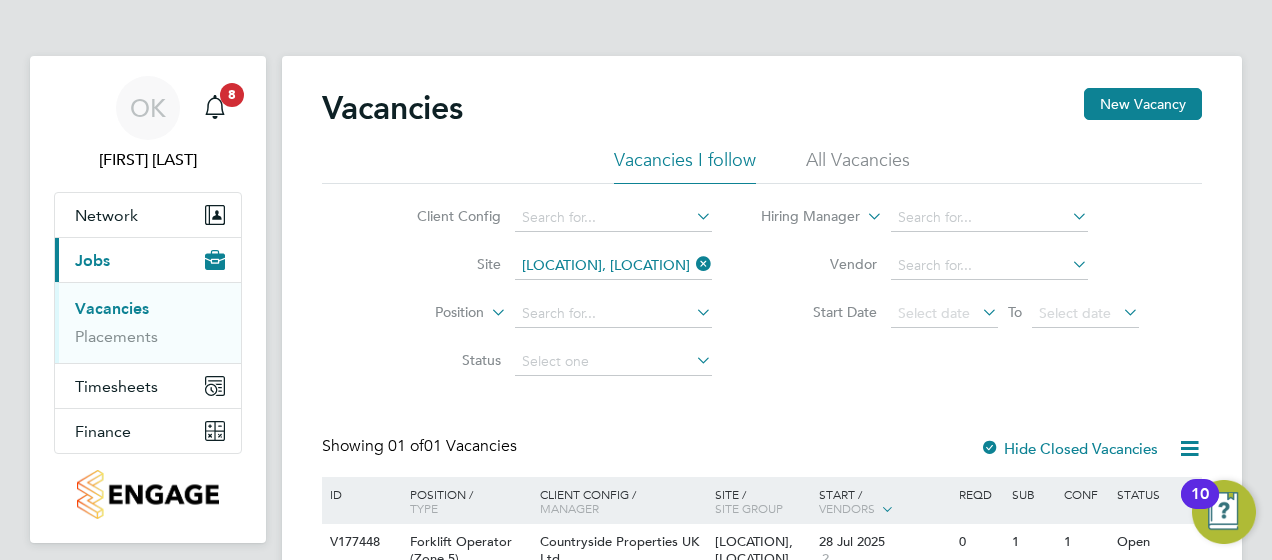 click on "All Vacancies" 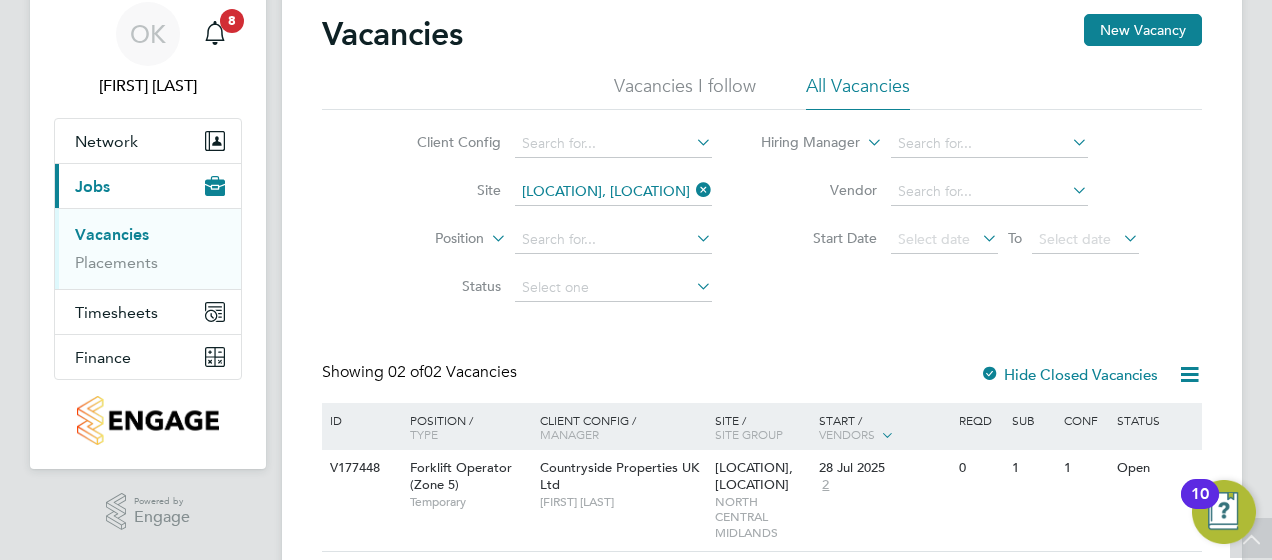scroll, scrollTop: 4, scrollLeft: 0, axis: vertical 